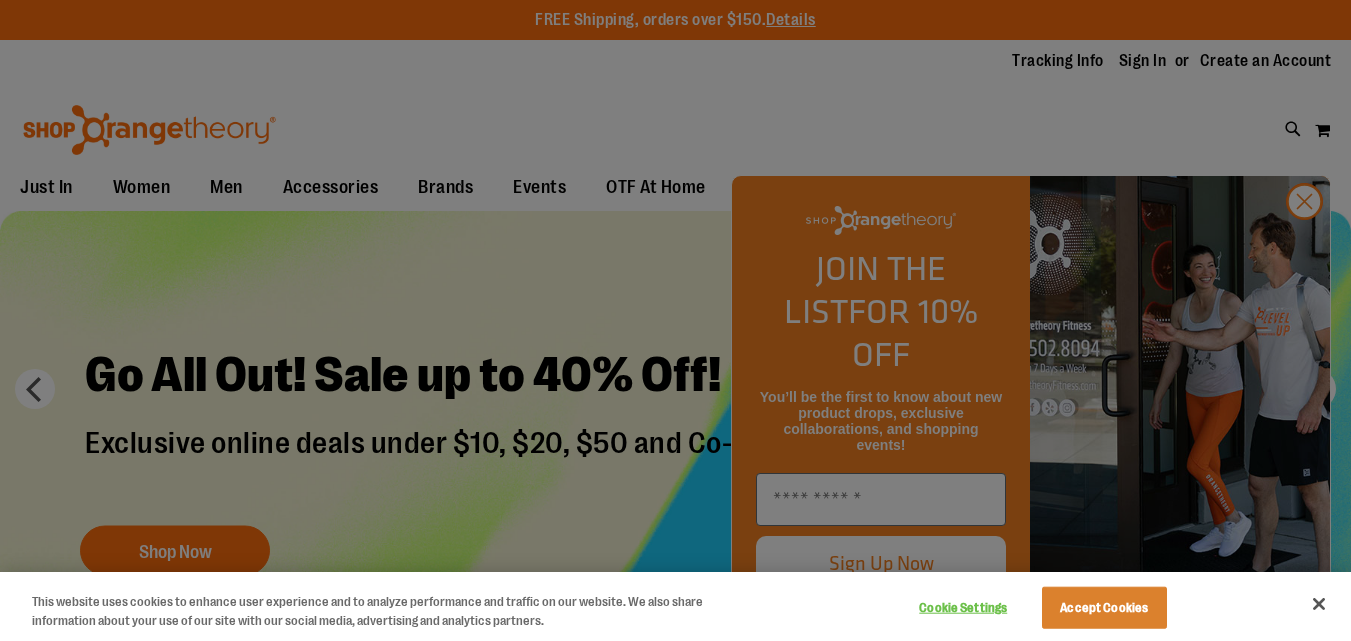 scroll, scrollTop: 0, scrollLeft: 0, axis: both 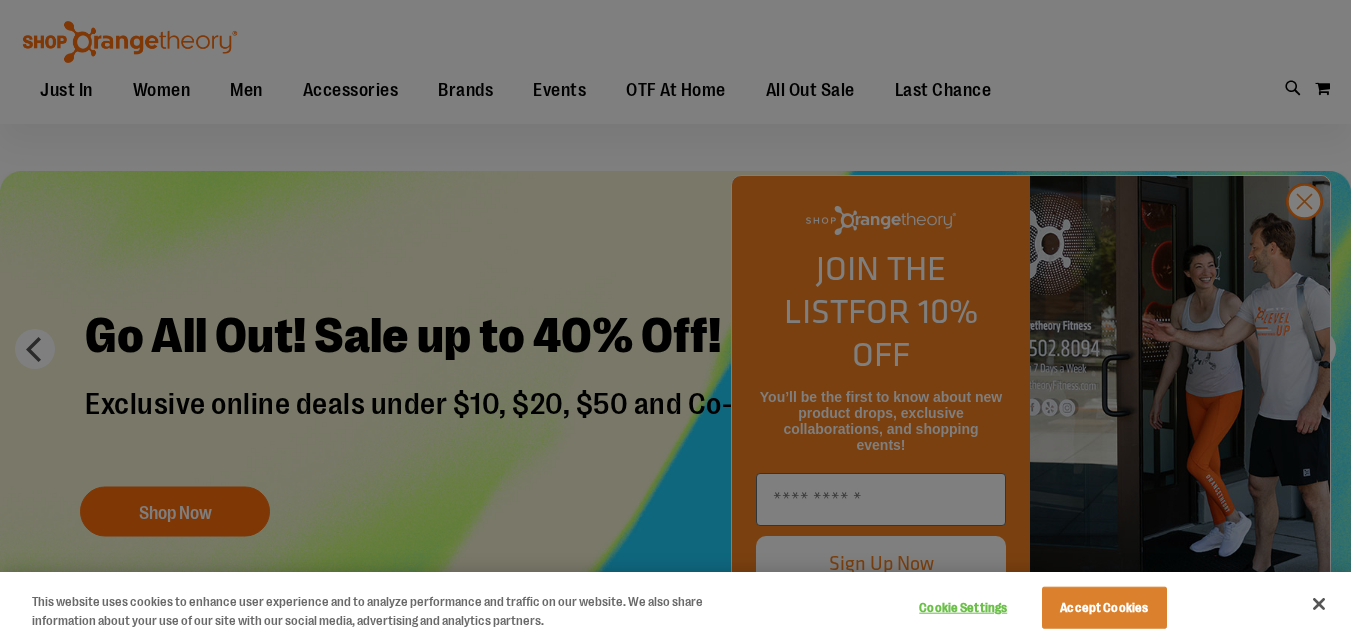type on "**********" 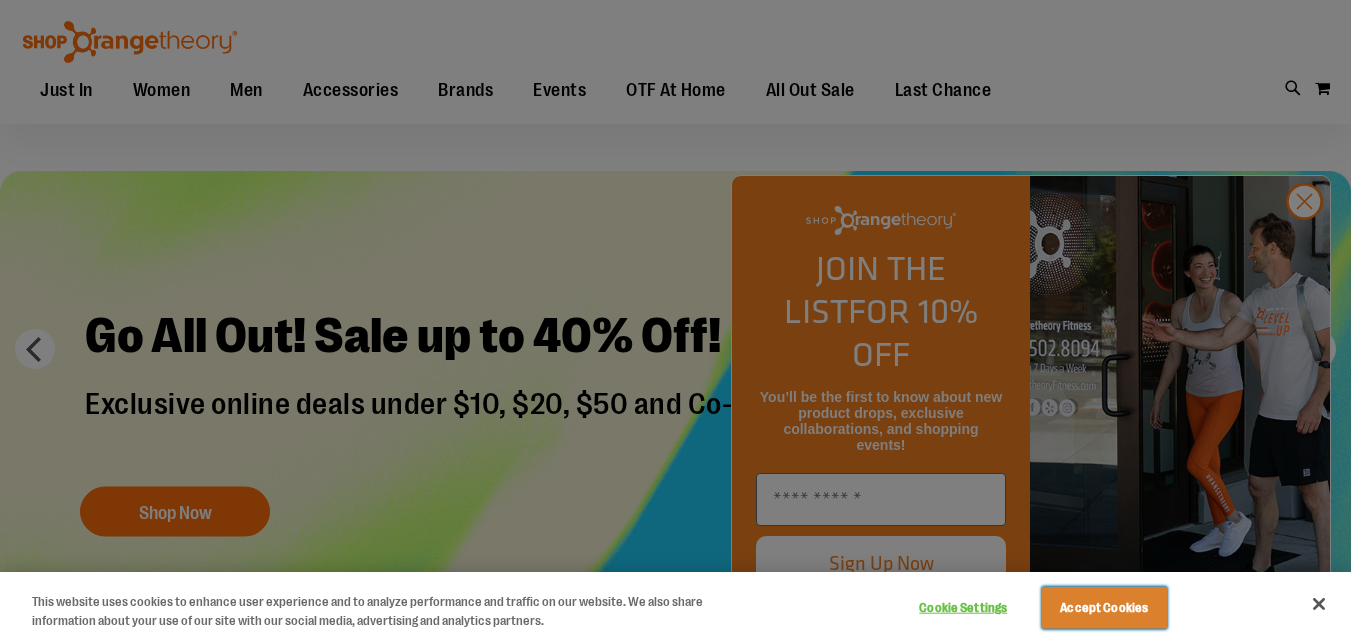 click on "Accept Cookies" at bounding box center (1104, 608) 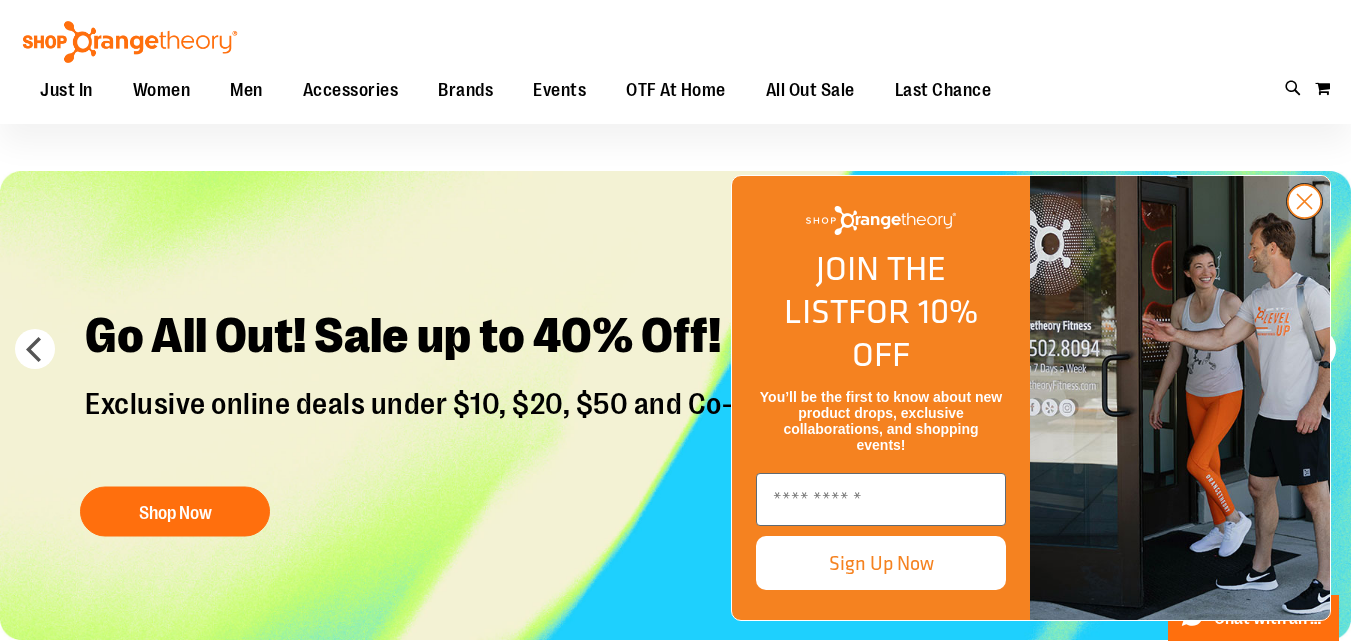 click 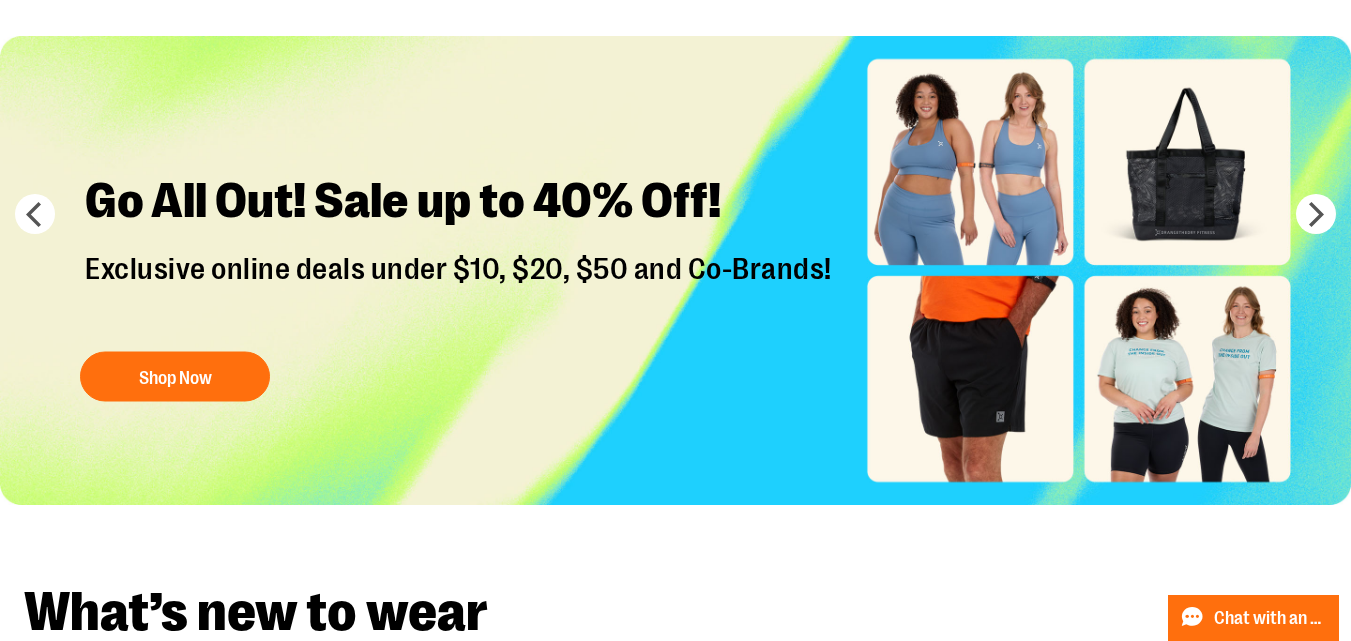 scroll, scrollTop: 0, scrollLeft: 0, axis: both 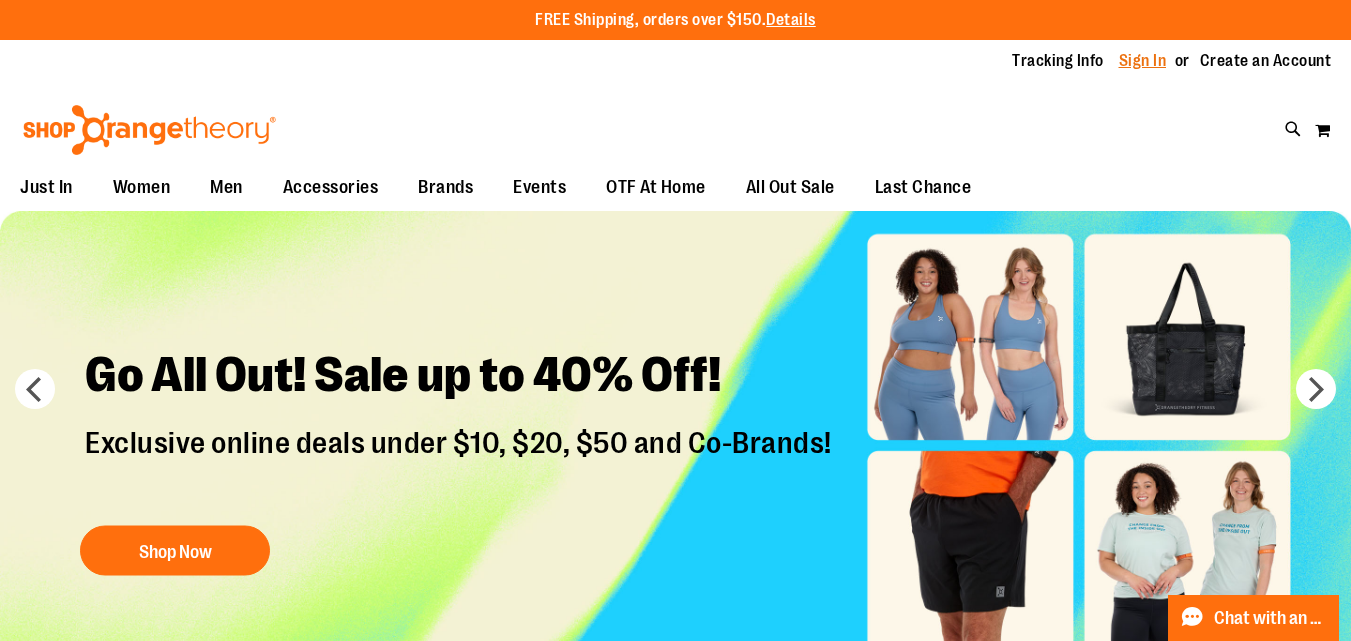 click on "Sign In" at bounding box center [1143, 61] 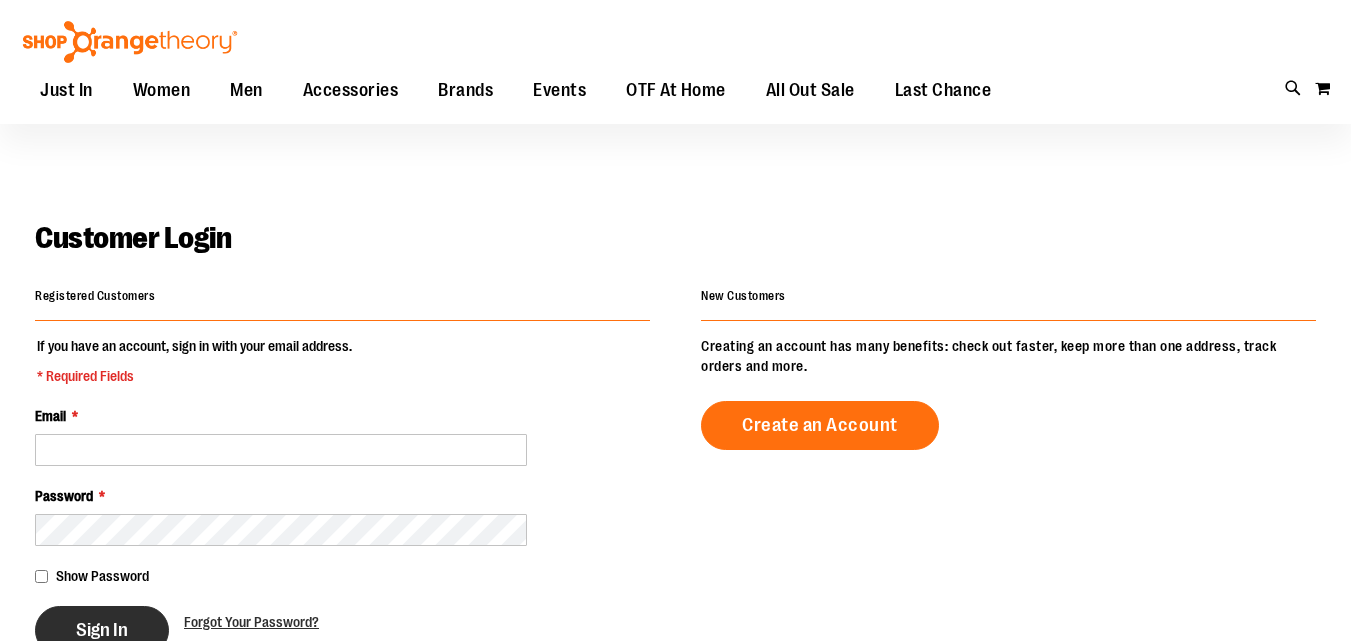 scroll, scrollTop: 80, scrollLeft: 0, axis: vertical 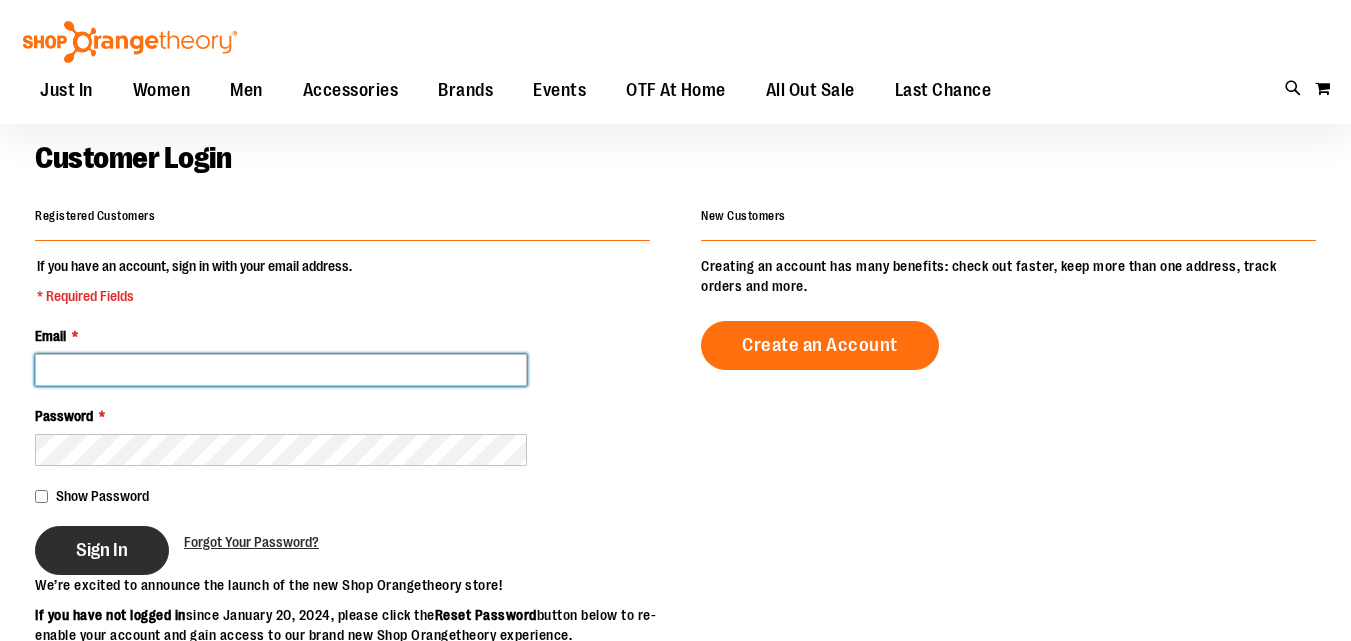 type on "**********" 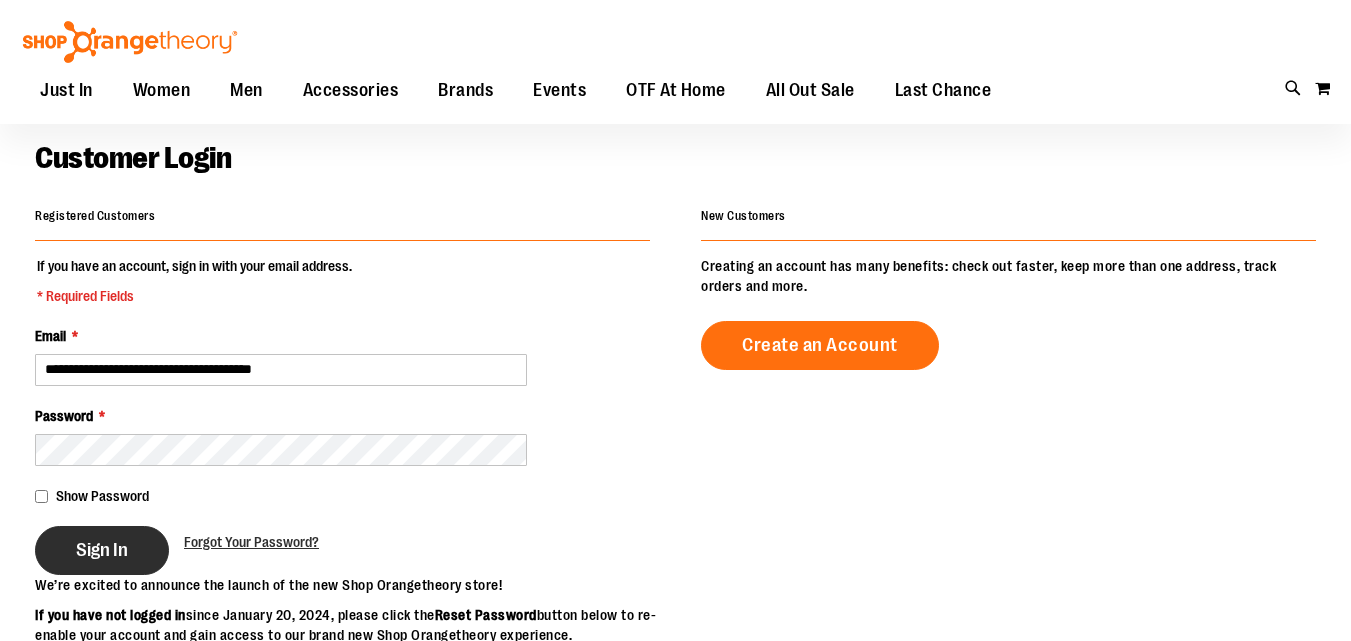 type on "**********" 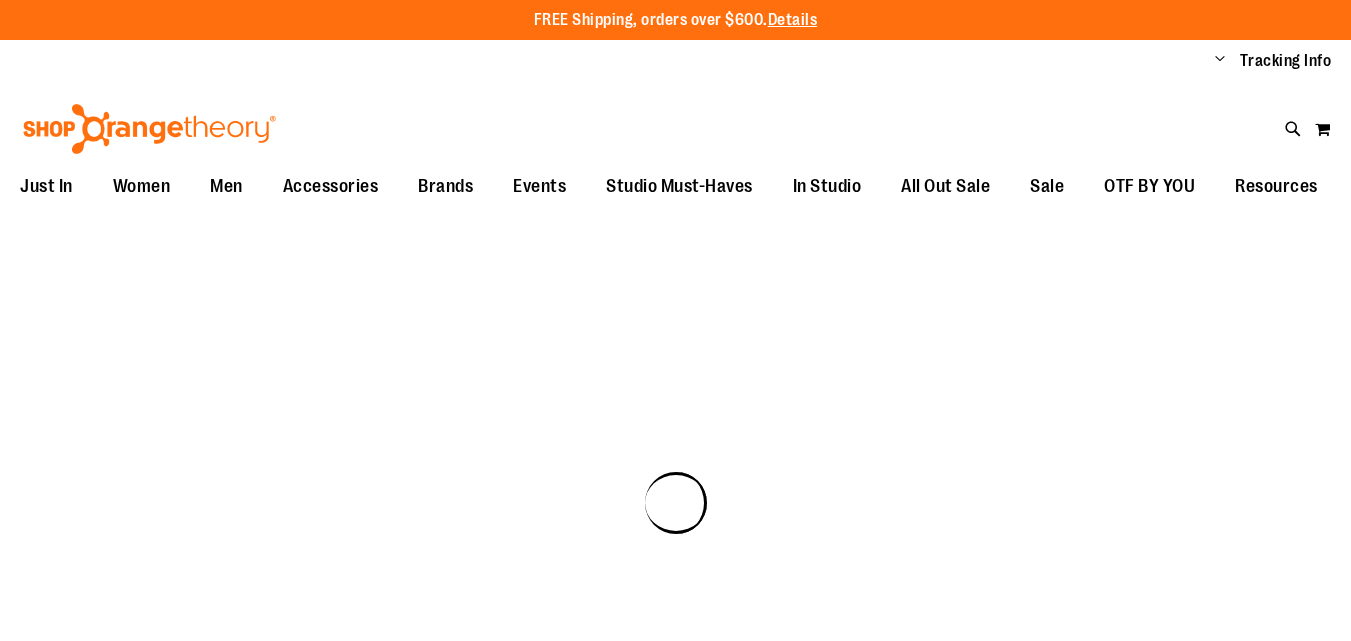 scroll, scrollTop: 0, scrollLeft: 0, axis: both 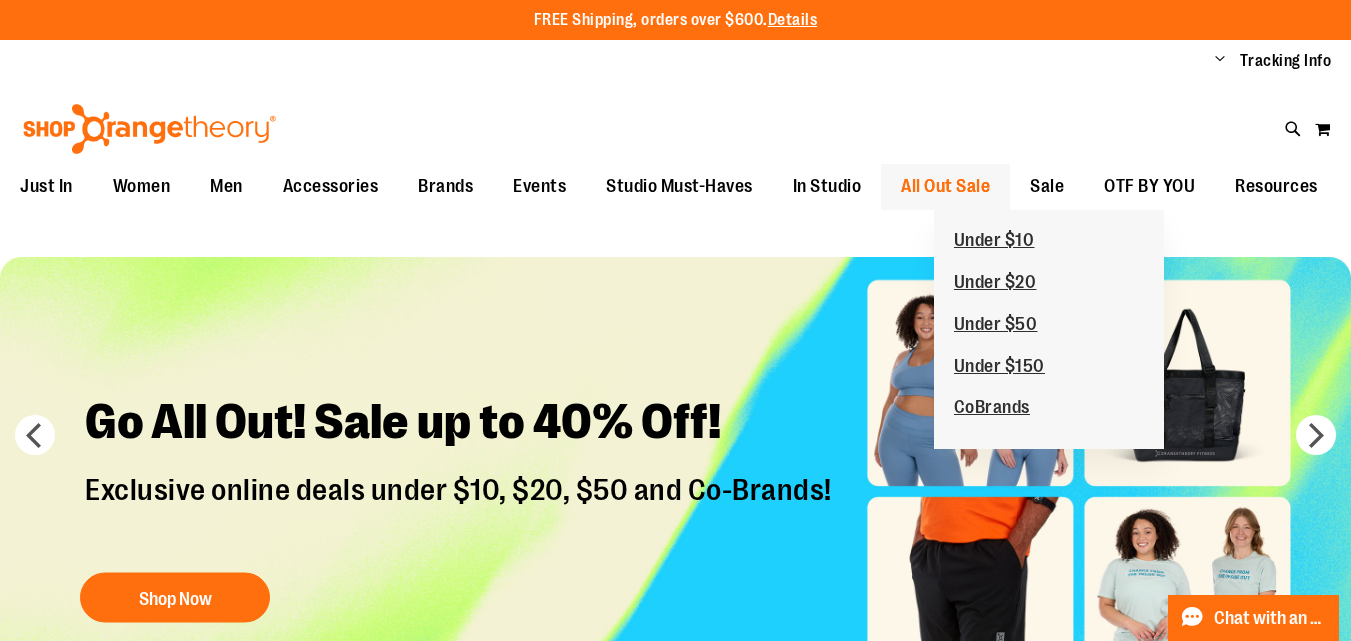 type on "**********" 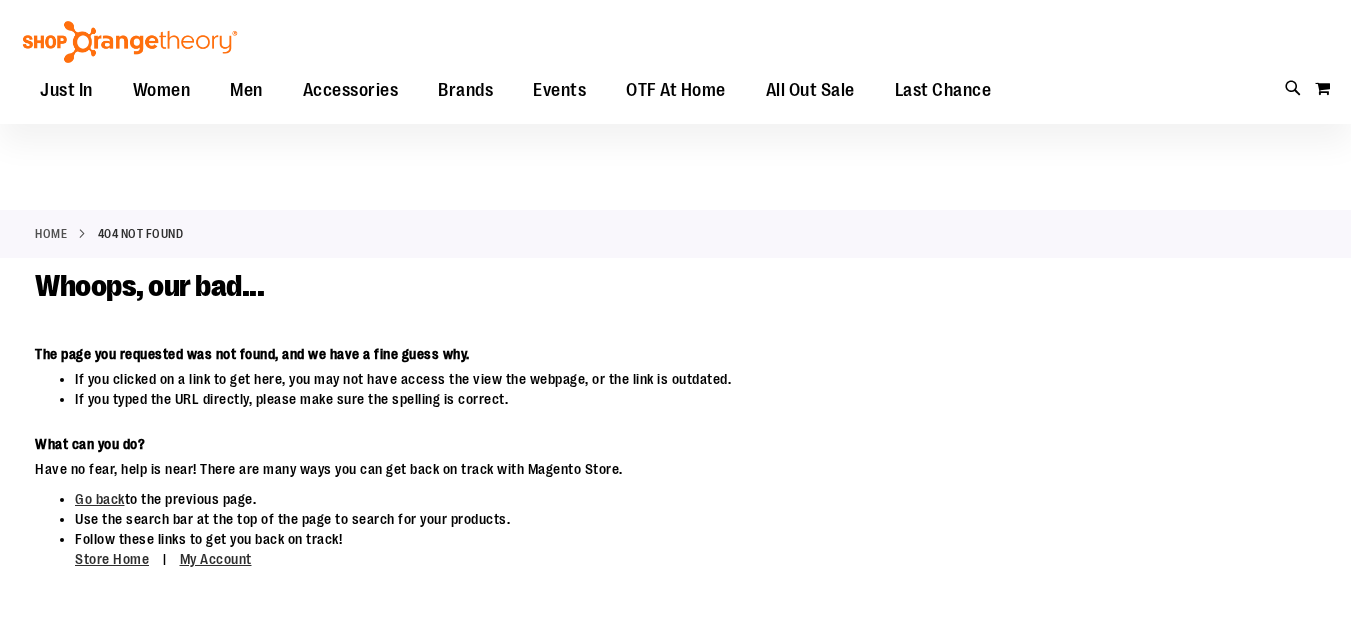 scroll, scrollTop: 205, scrollLeft: 0, axis: vertical 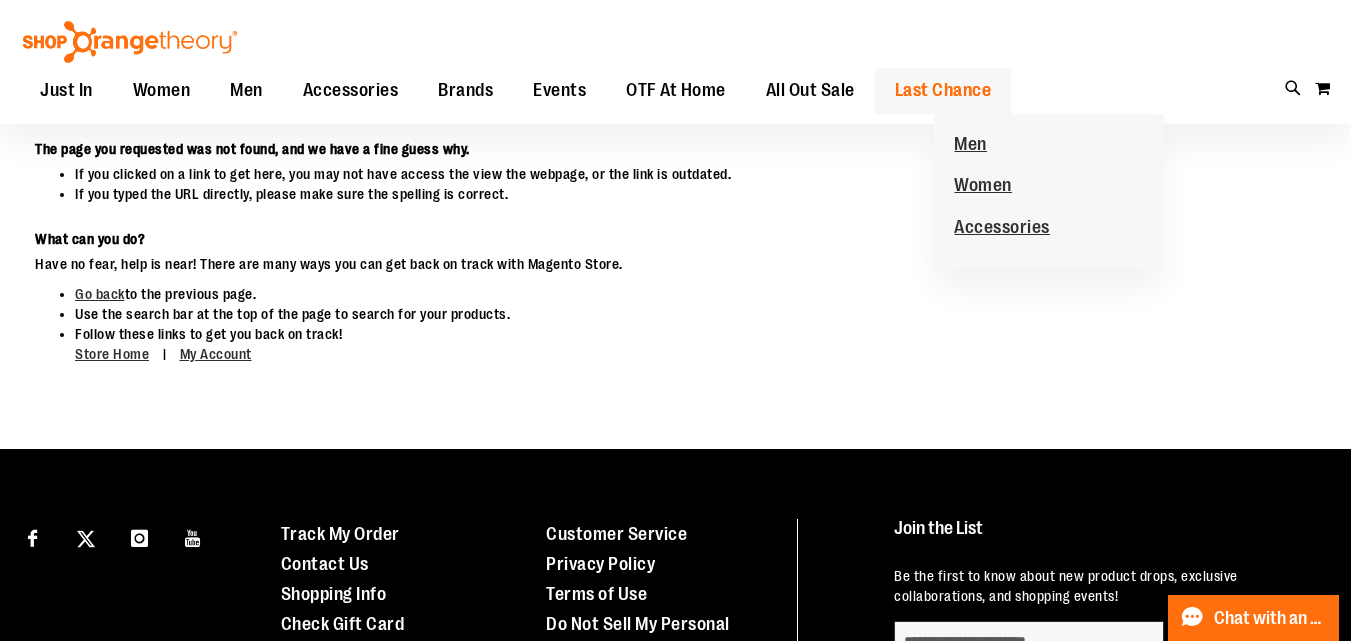 type on "**********" 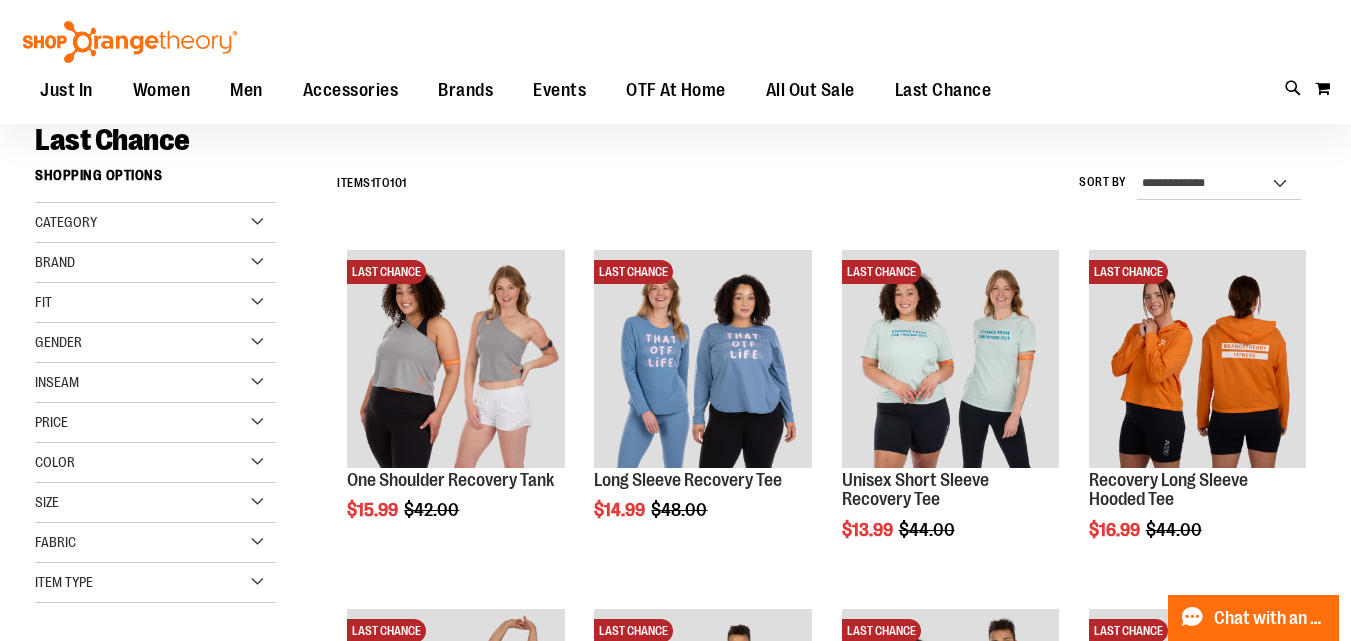 scroll, scrollTop: 0, scrollLeft: 0, axis: both 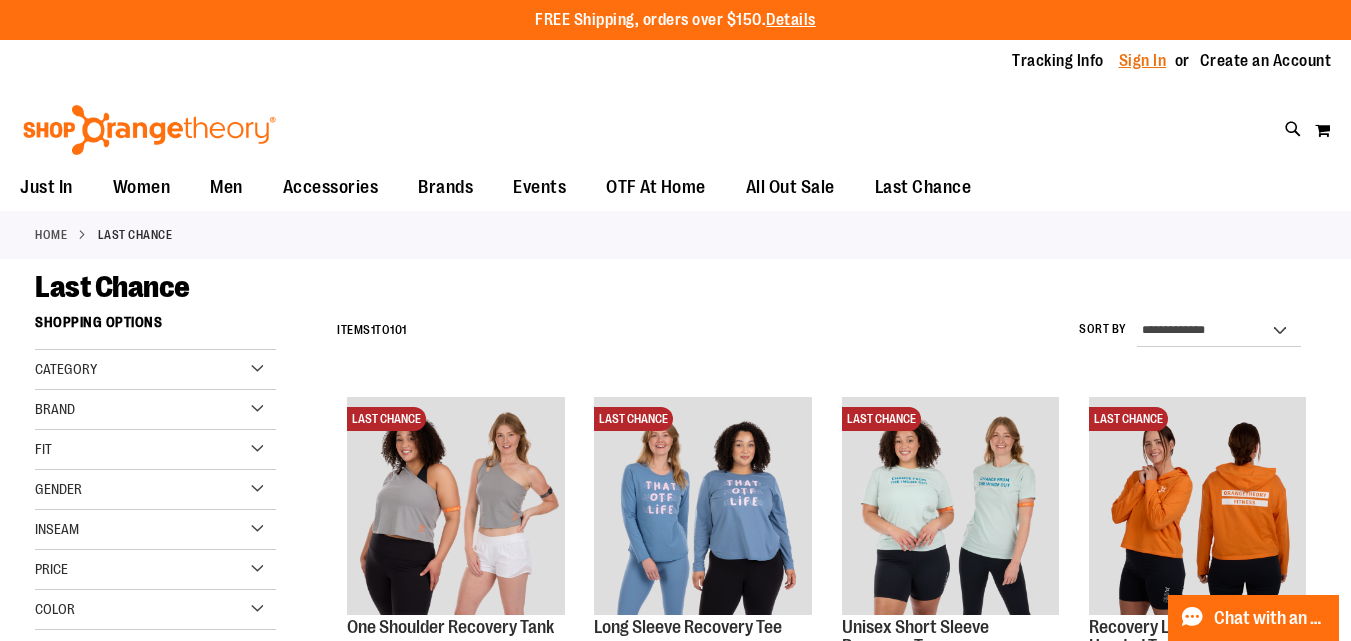 type on "**********" 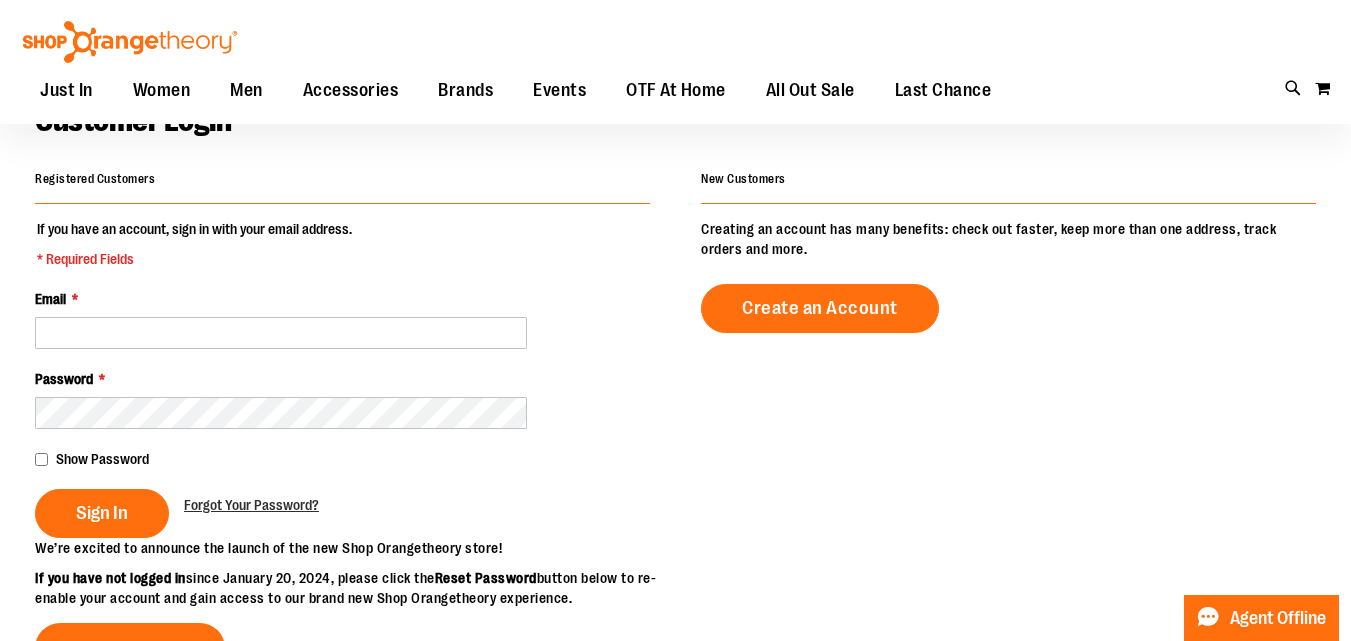 scroll, scrollTop: 118, scrollLeft: 0, axis: vertical 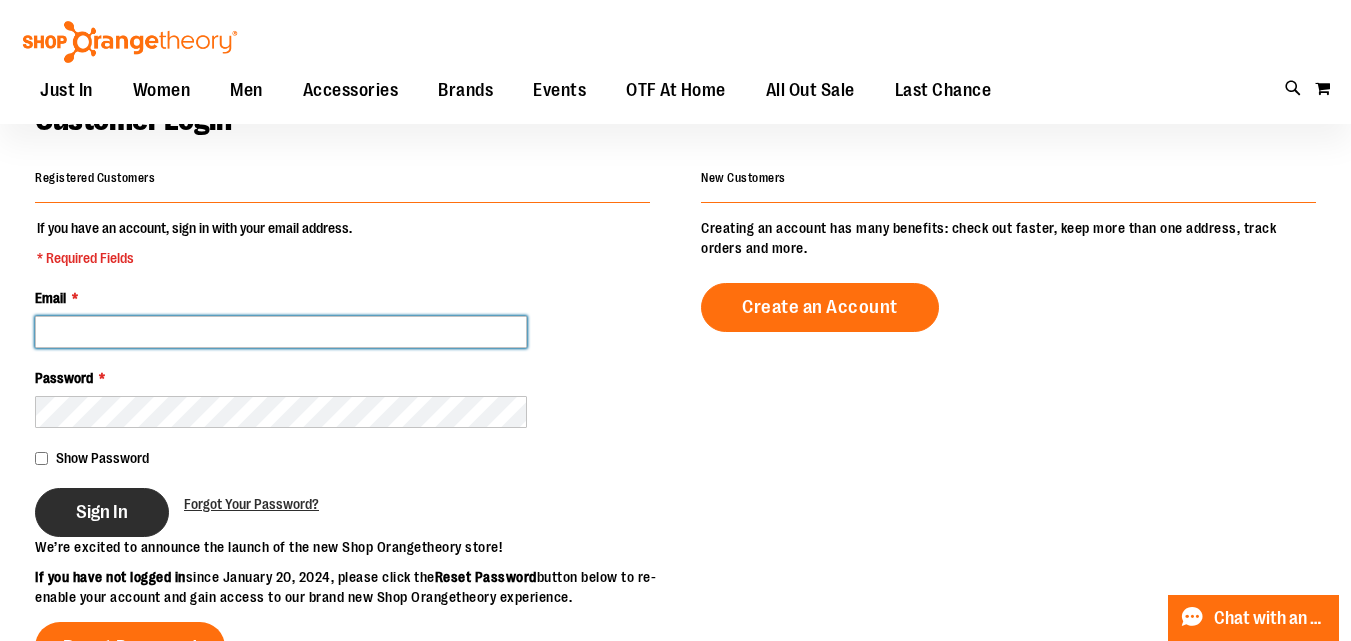 type on "**********" 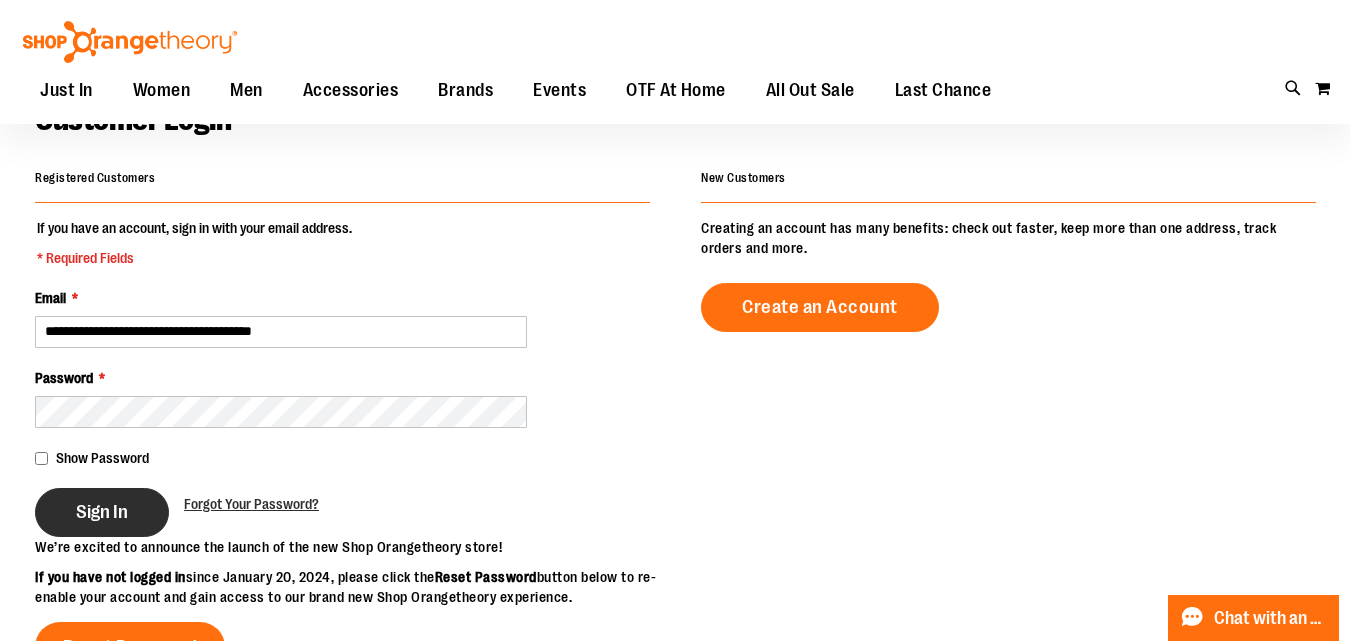 type on "**********" 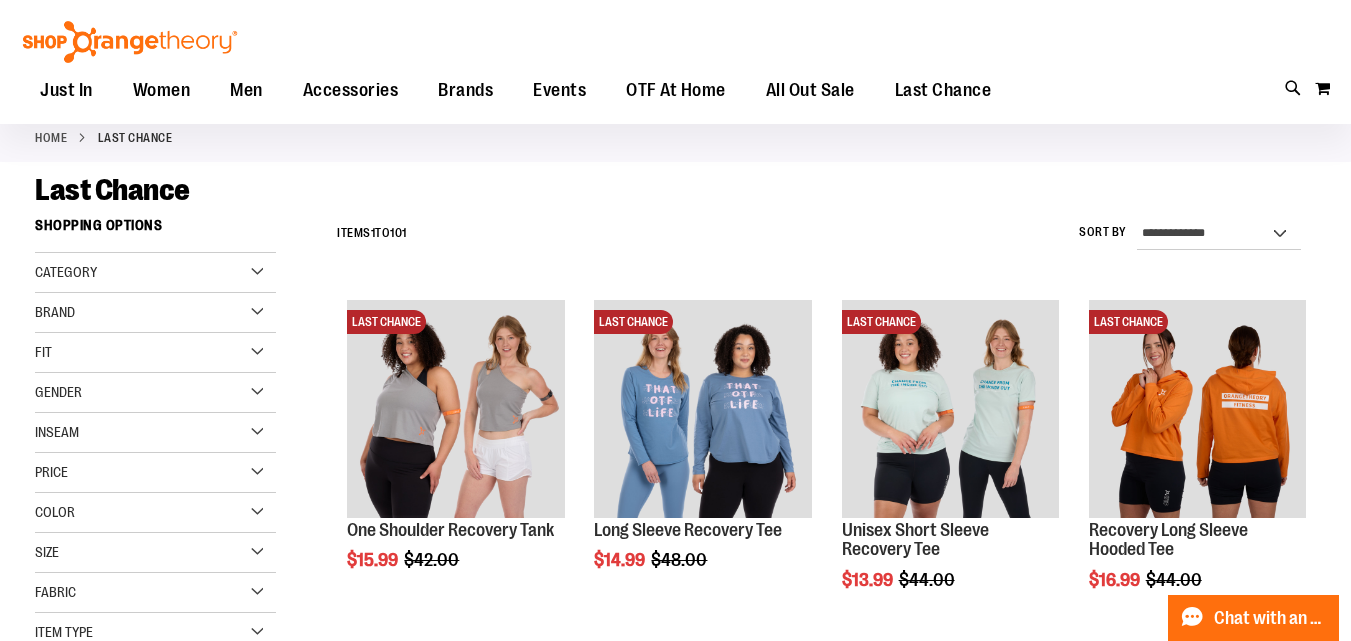 scroll, scrollTop: 0, scrollLeft: 0, axis: both 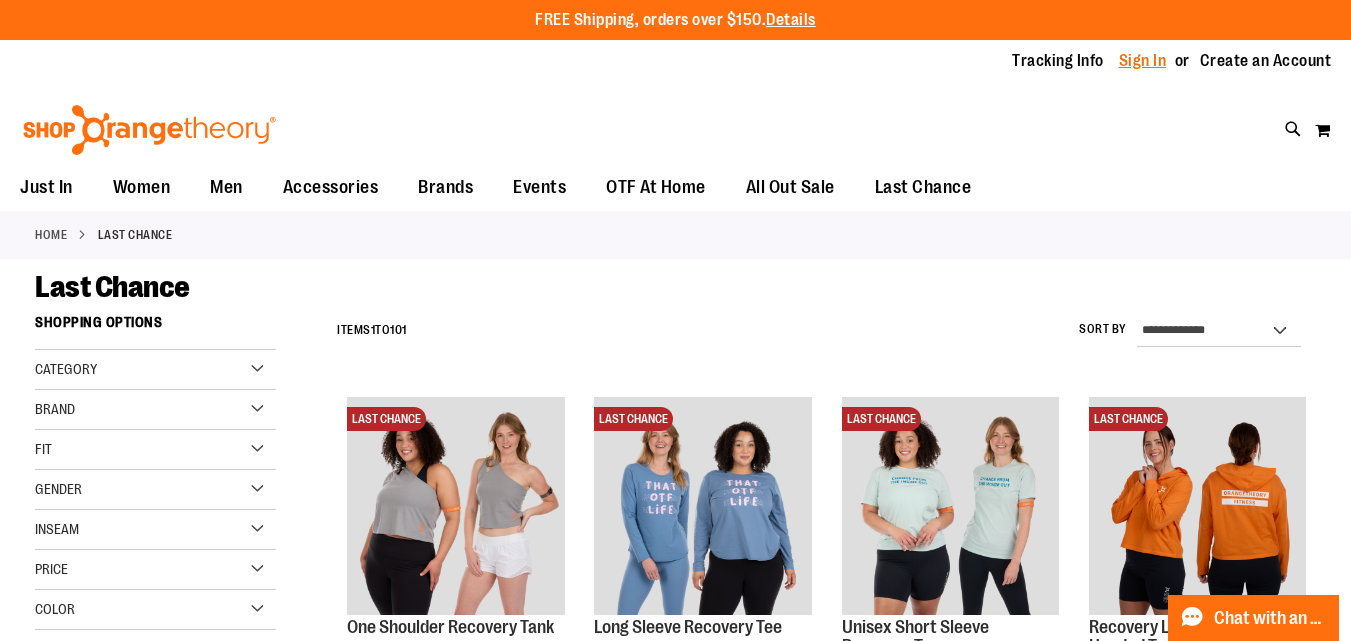 type on "**********" 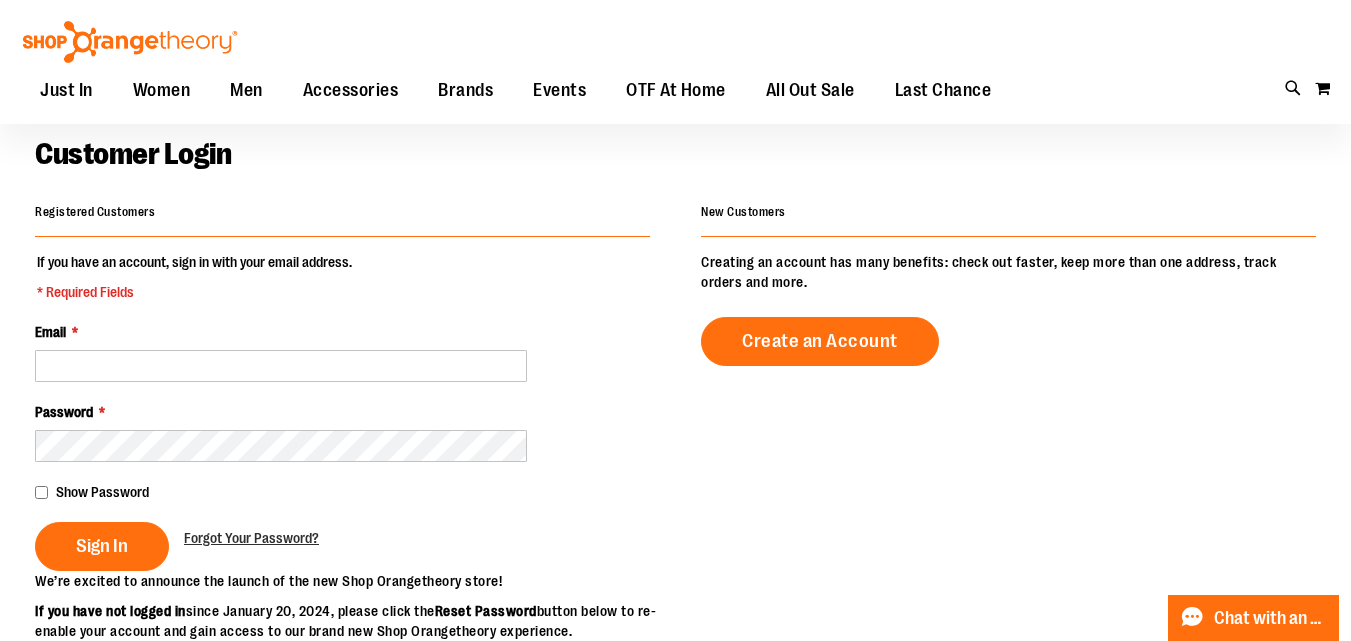 scroll, scrollTop: 85, scrollLeft: 0, axis: vertical 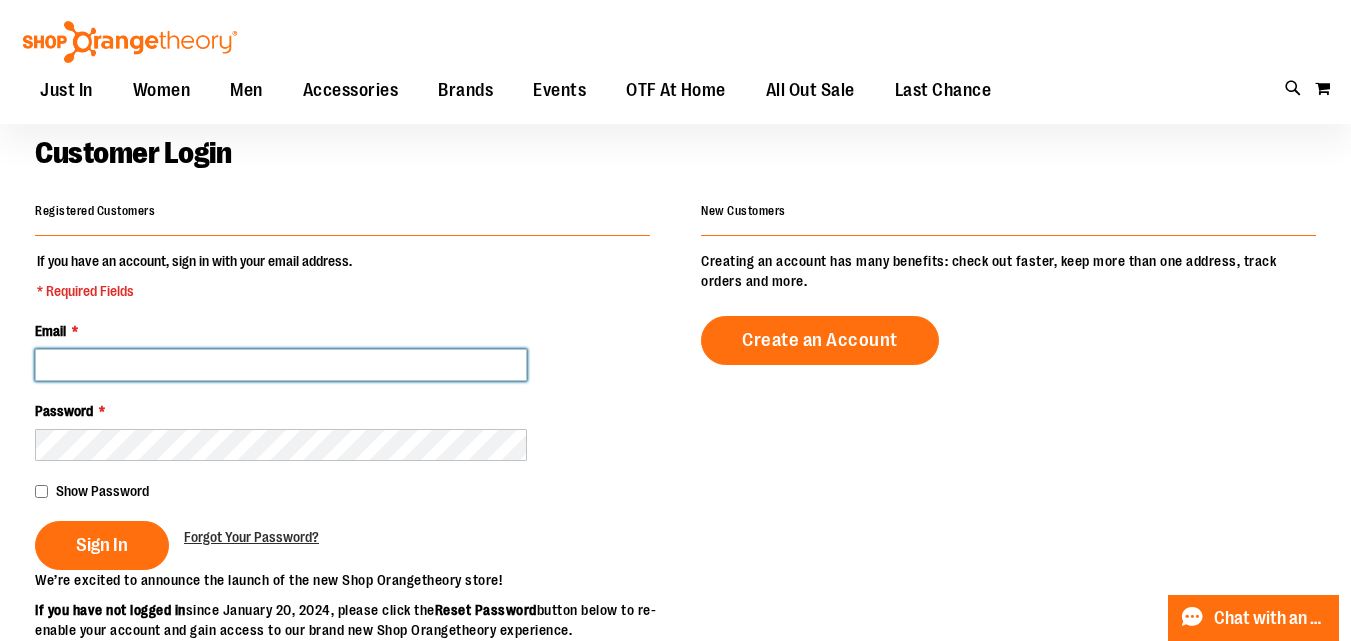 type on "**********" 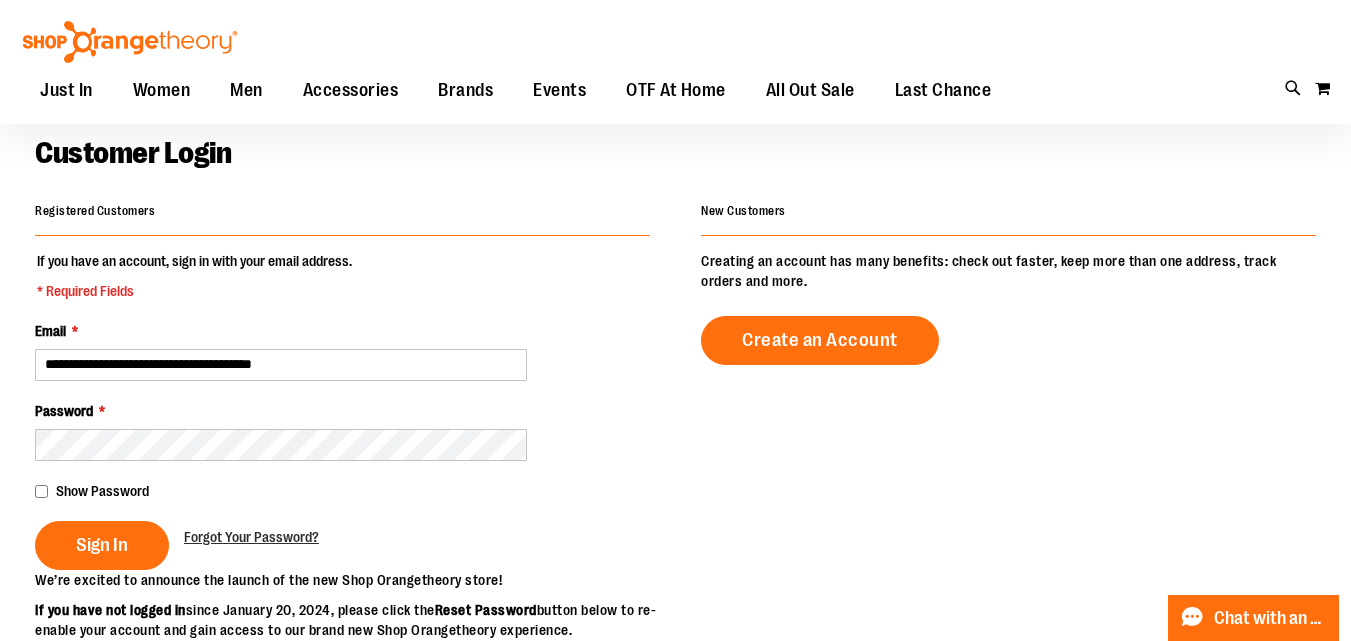 type on "**********" 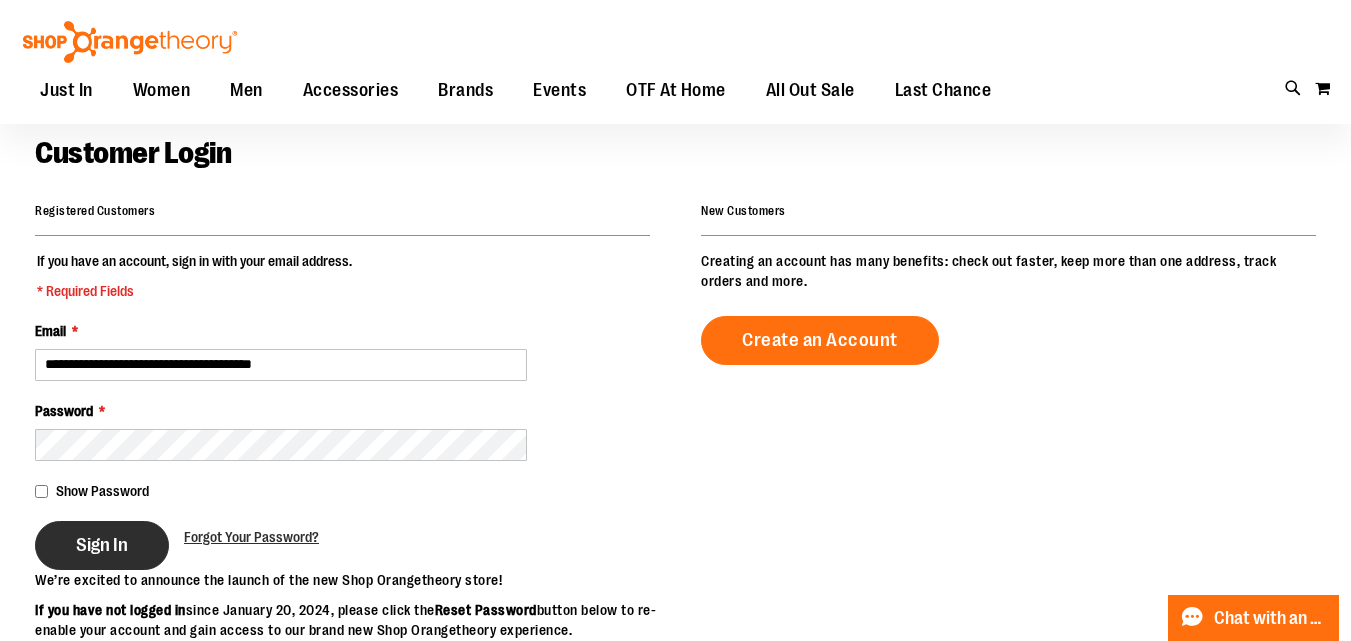 click on "Sign In" at bounding box center (102, 545) 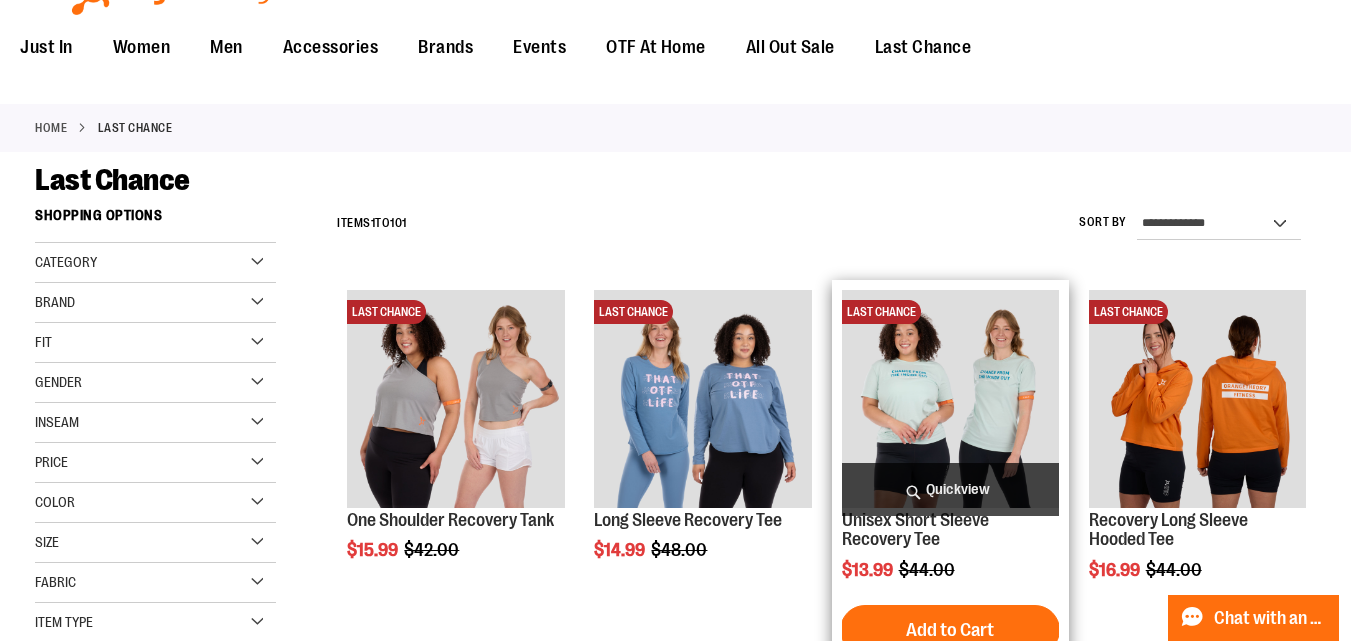 scroll, scrollTop: 0, scrollLeft: 0, axis: both 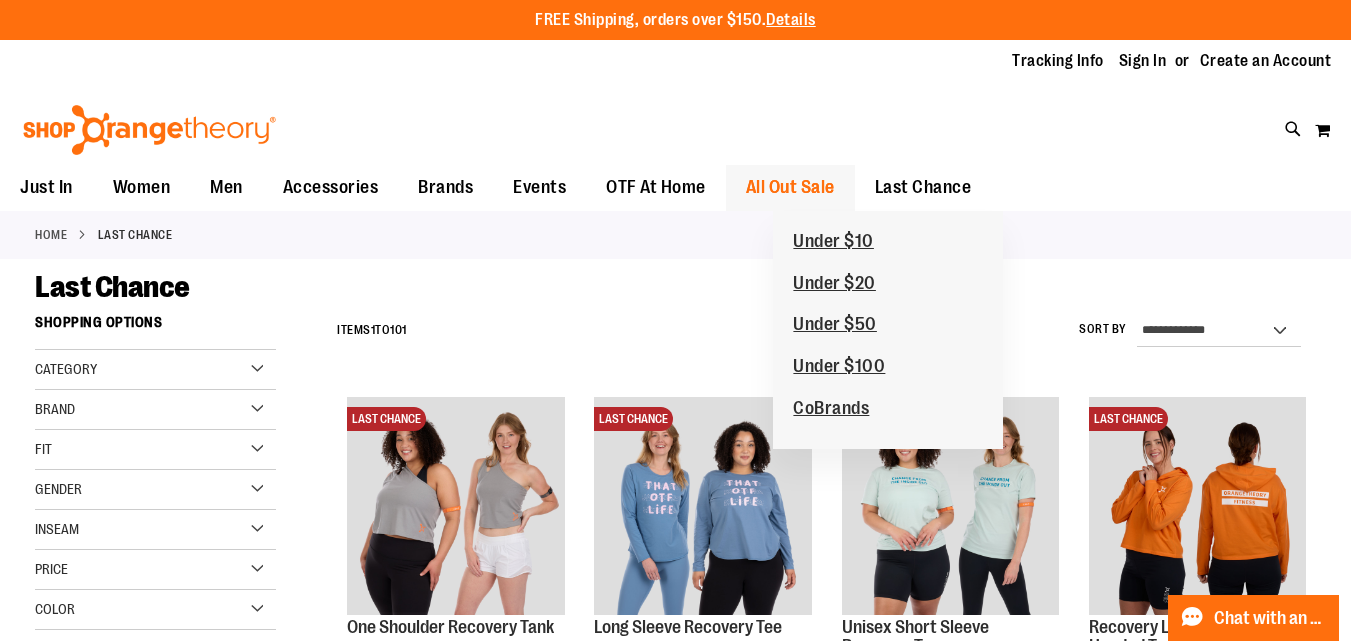 type on "**********" 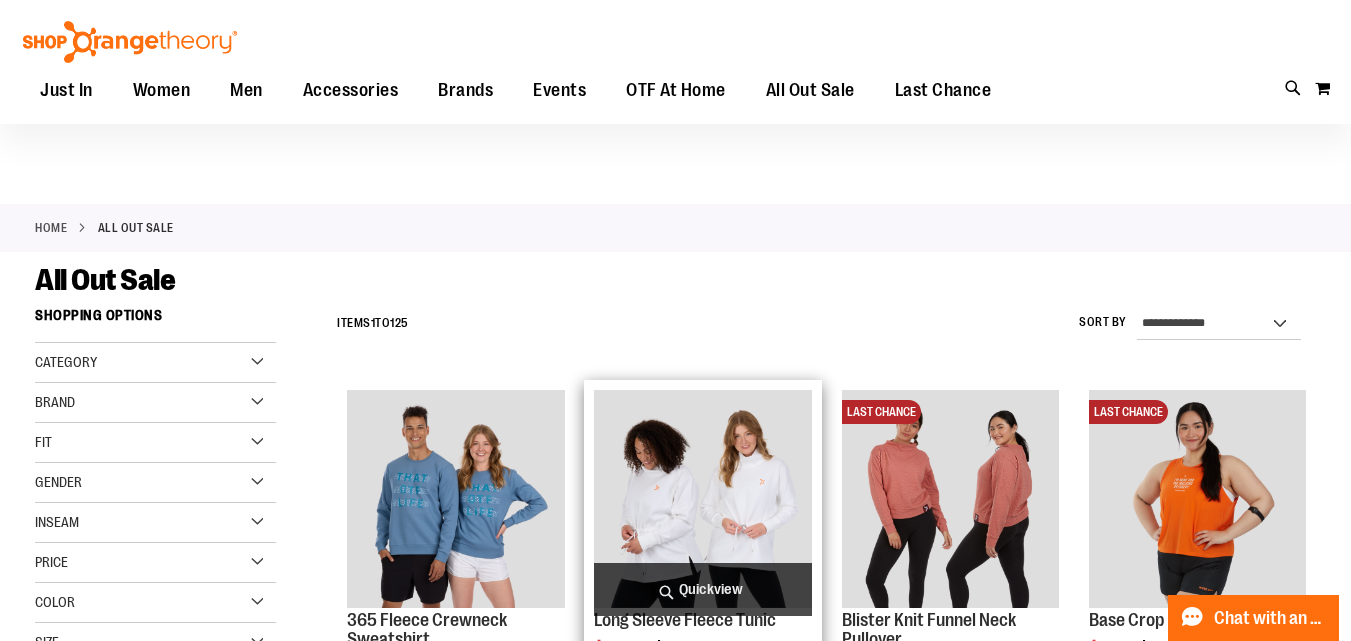 scroll, scrollTop: 0, scrollLeft: 0, axis: both 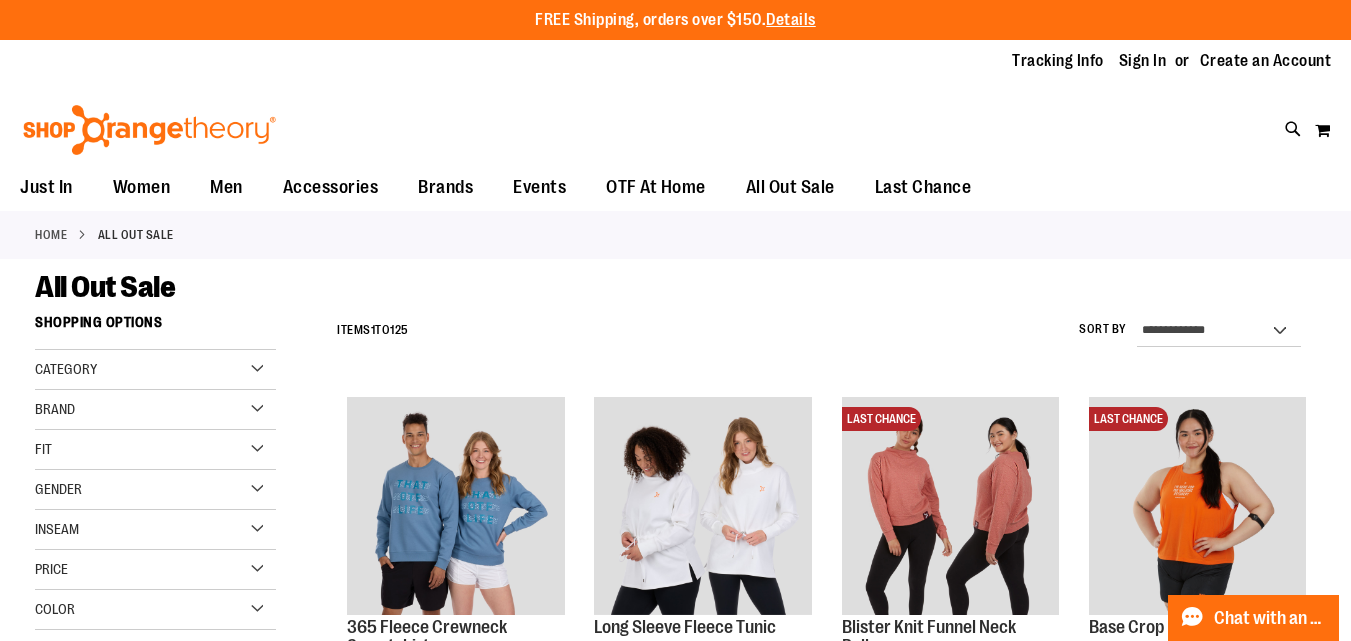 type on "**********" 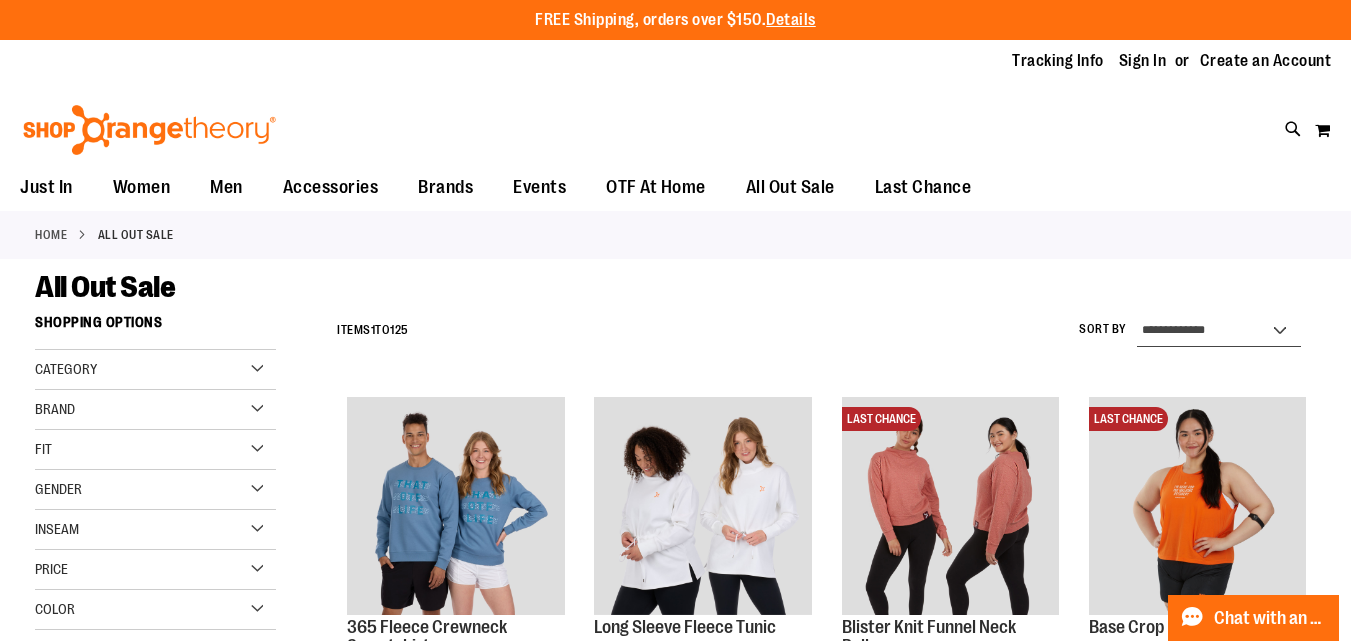 click on "**********" at bounding box center [1219, 331] 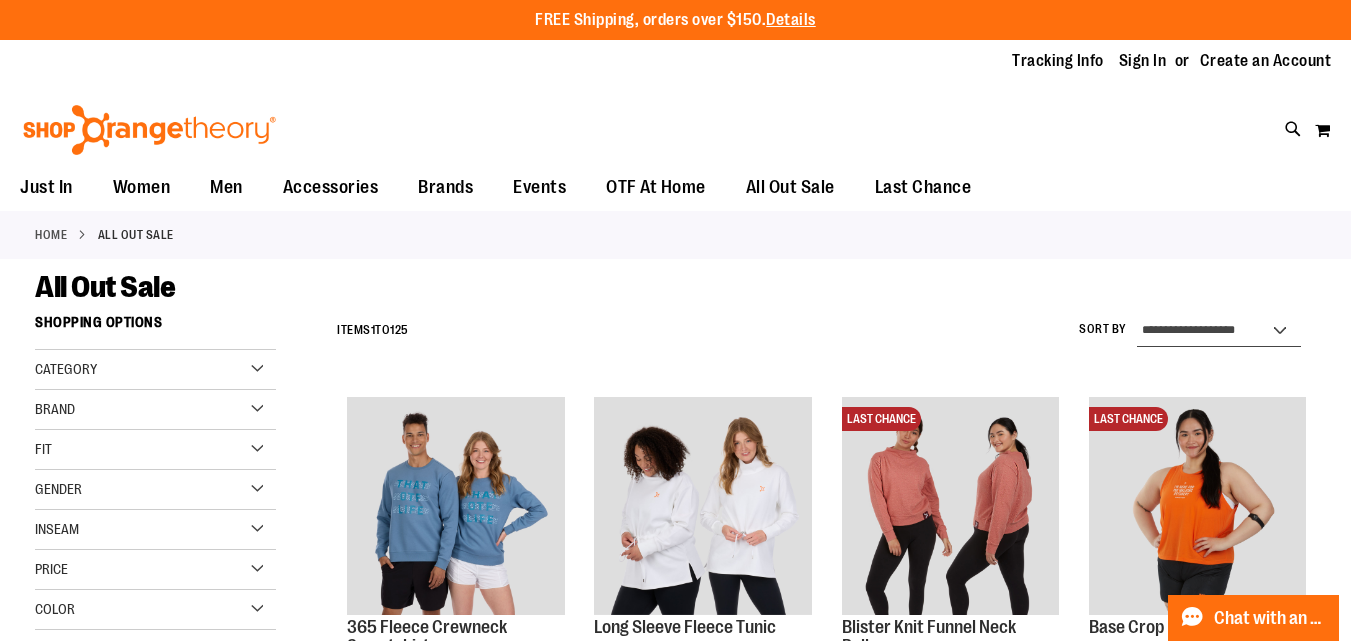 click on "**********" at bounding box center (1219, 331) 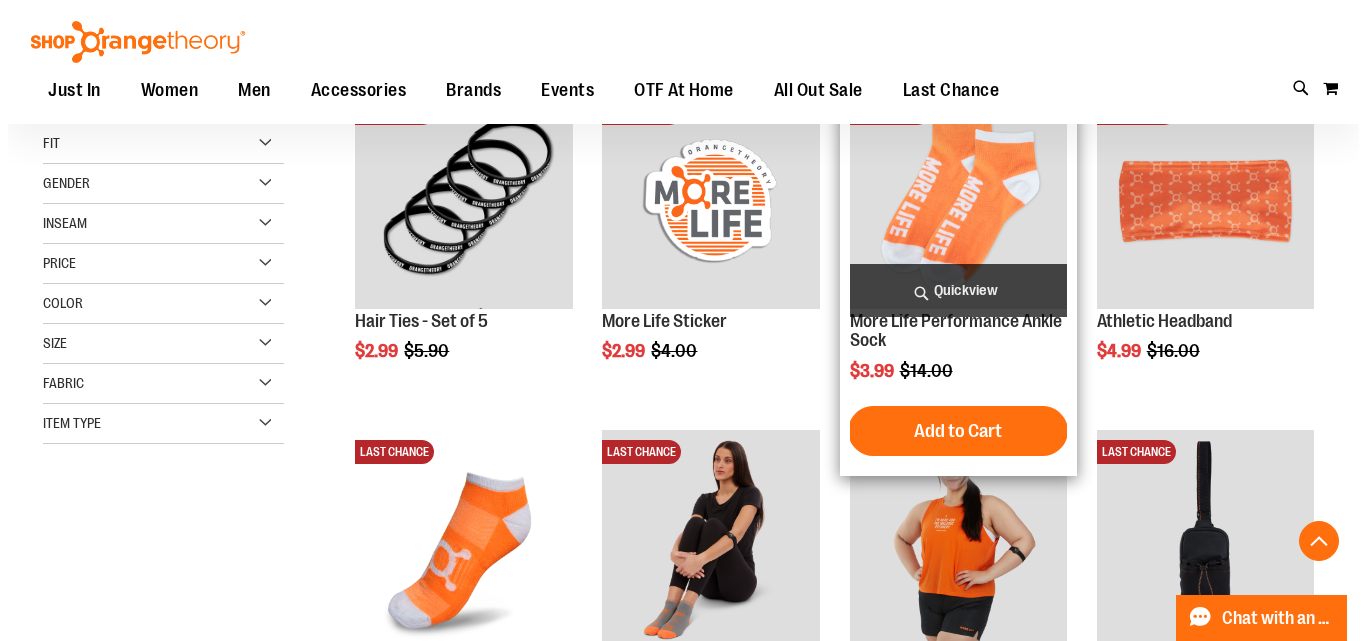scroll, scrollTop: 499, scrollLeft: 0, axis: vertical 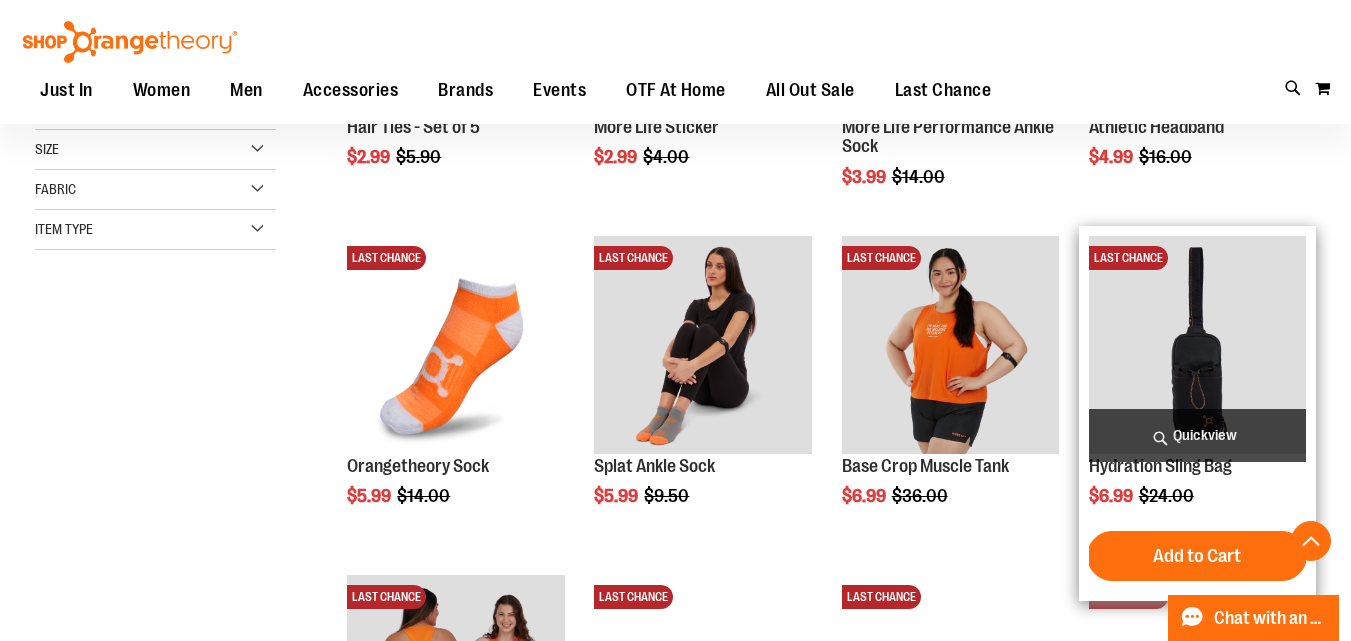 click on "Quickview" at bounding box center [1197, 435] 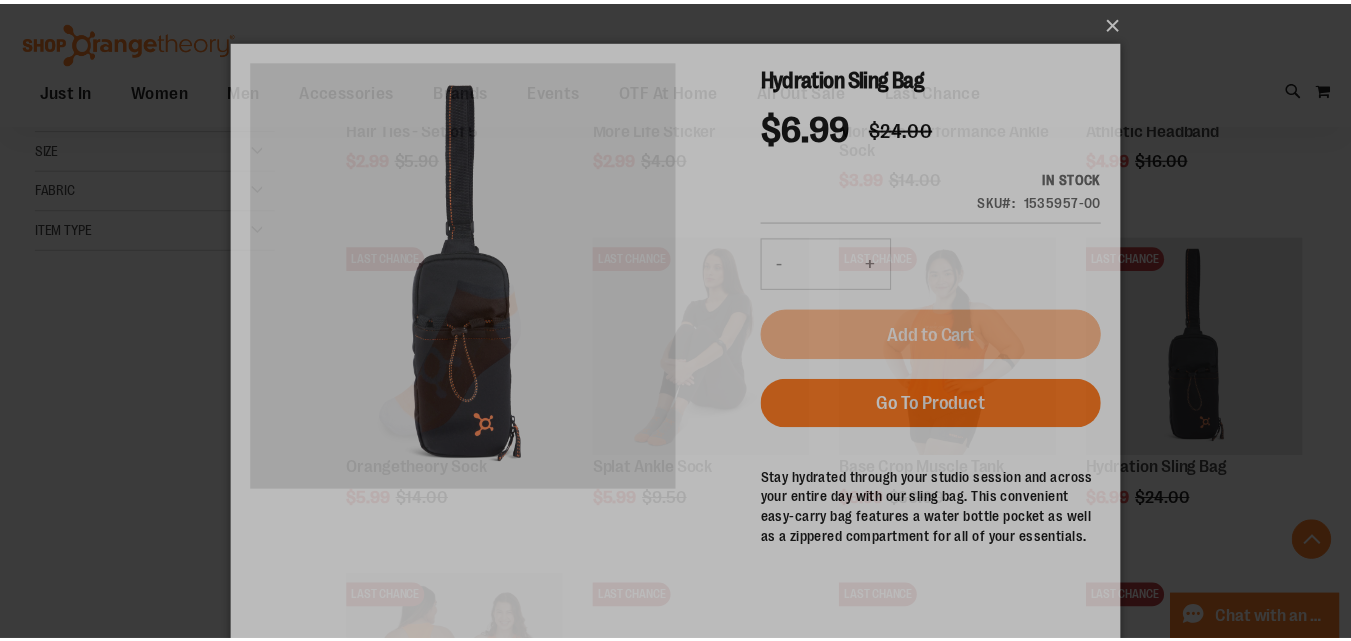 scroll, scrollTop: 0, scrollLeft: 0, axis: both 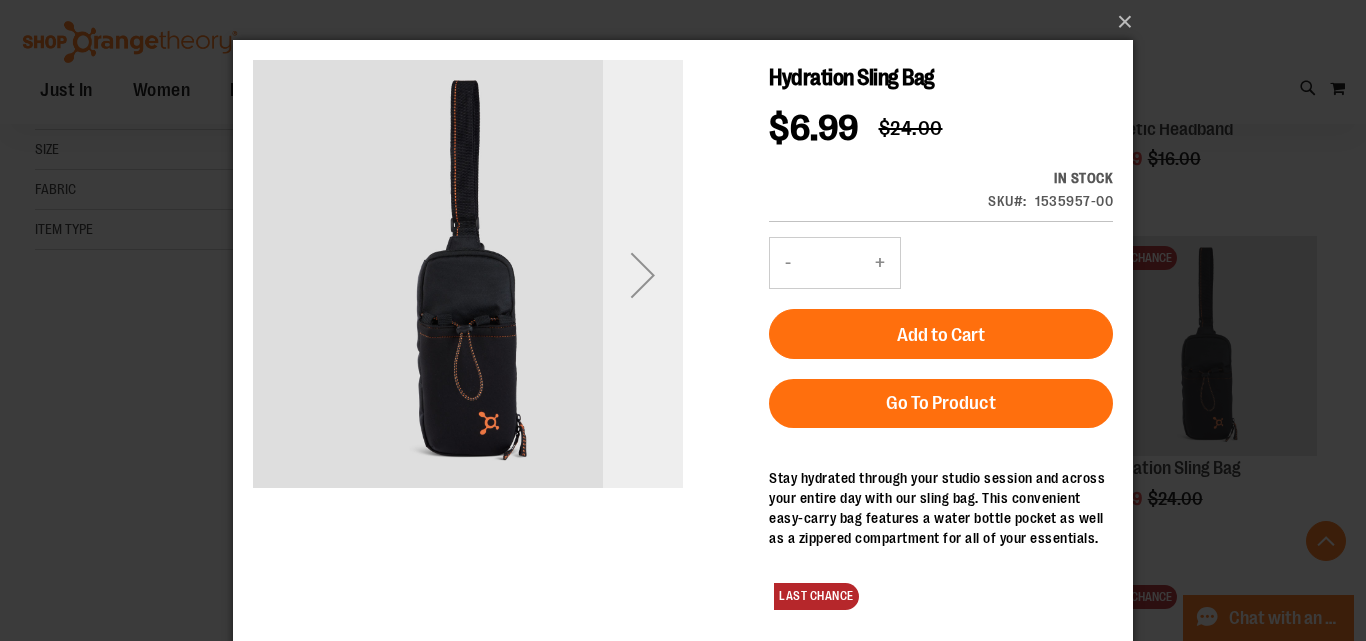 click at bounding box center [643, 275] 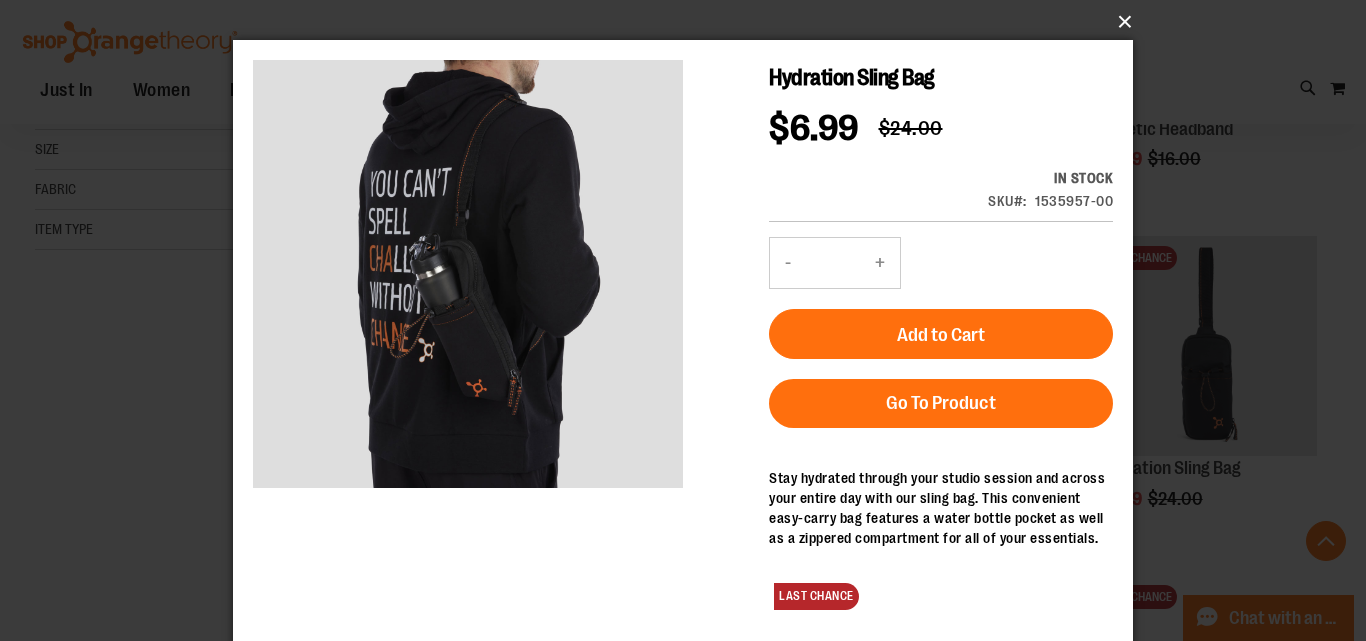 click on "×" at bounding box center (689, 22) 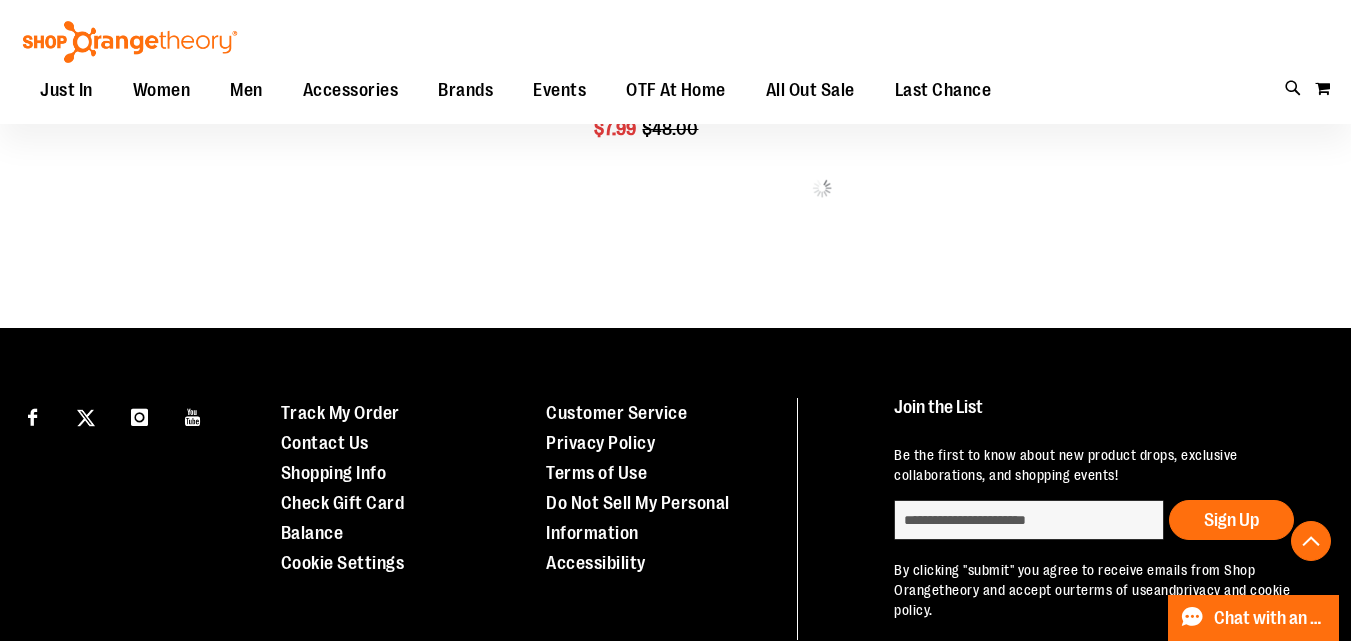scroll, scrollTop: 1239, scrollLeft: 0, axis: vertical 